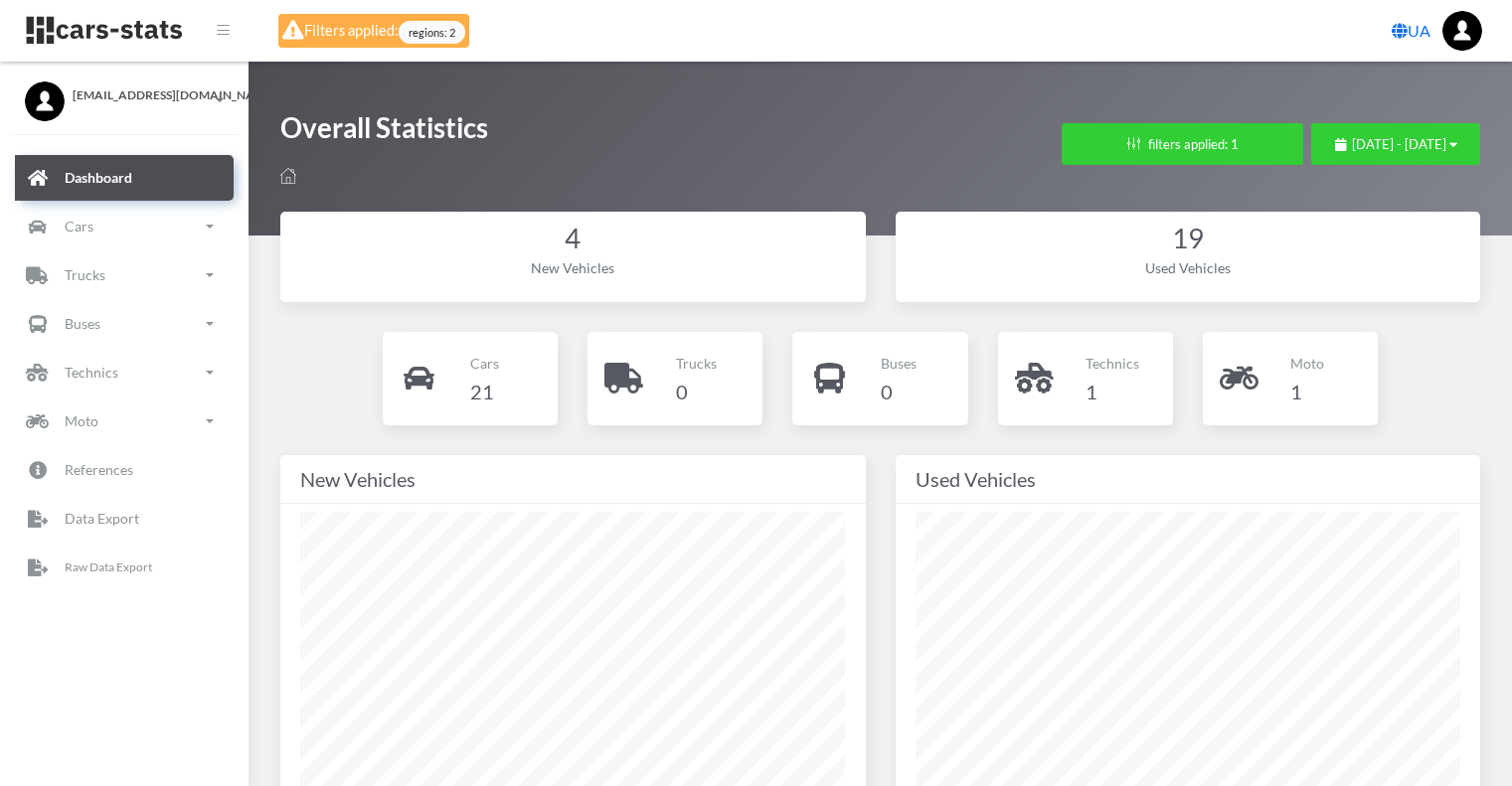 scroll, scrollTop: 0, scrollLeft: 0, axis: both 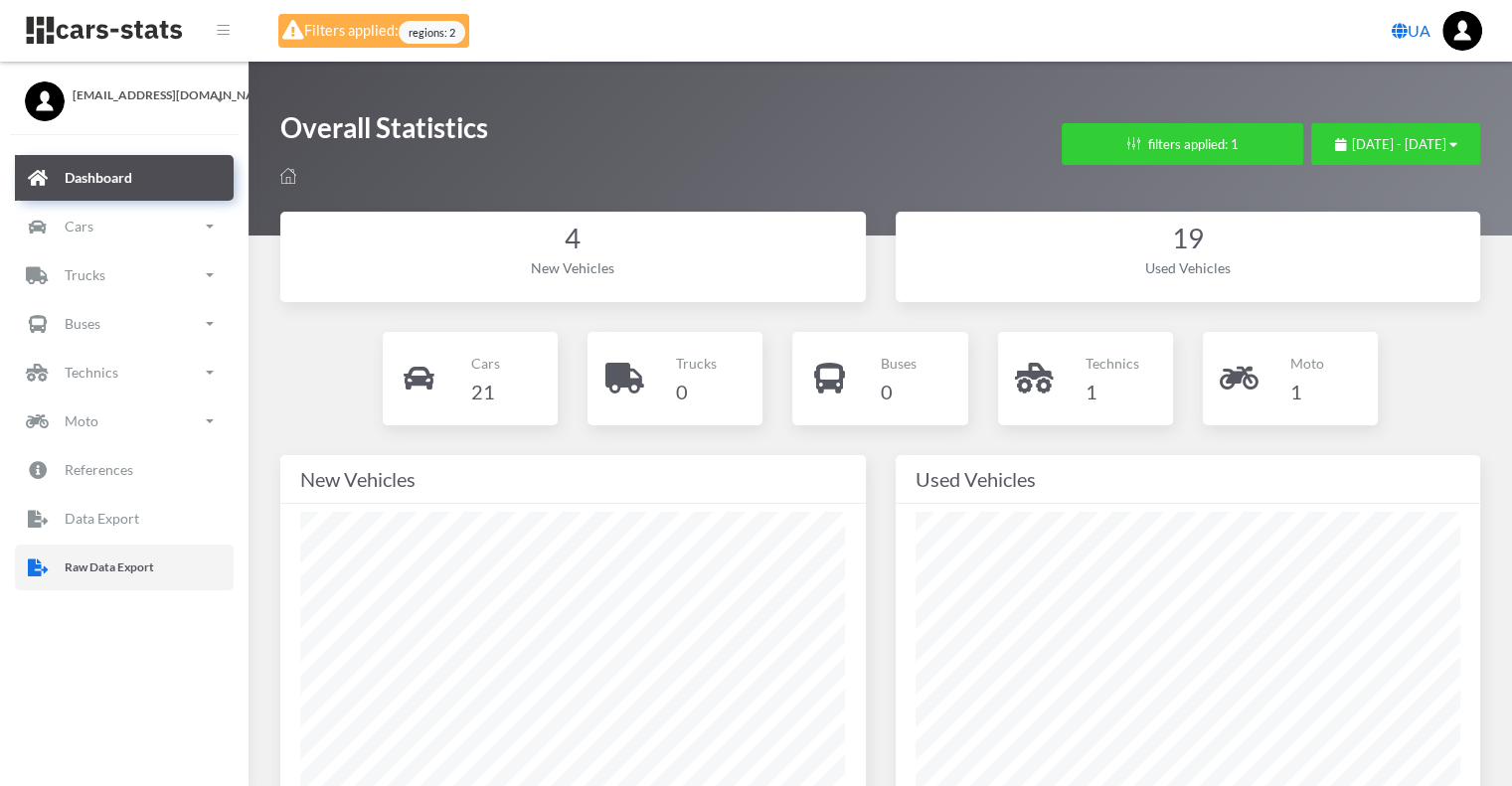 click on "Raw Data Export" at bounding box center [109, 567] 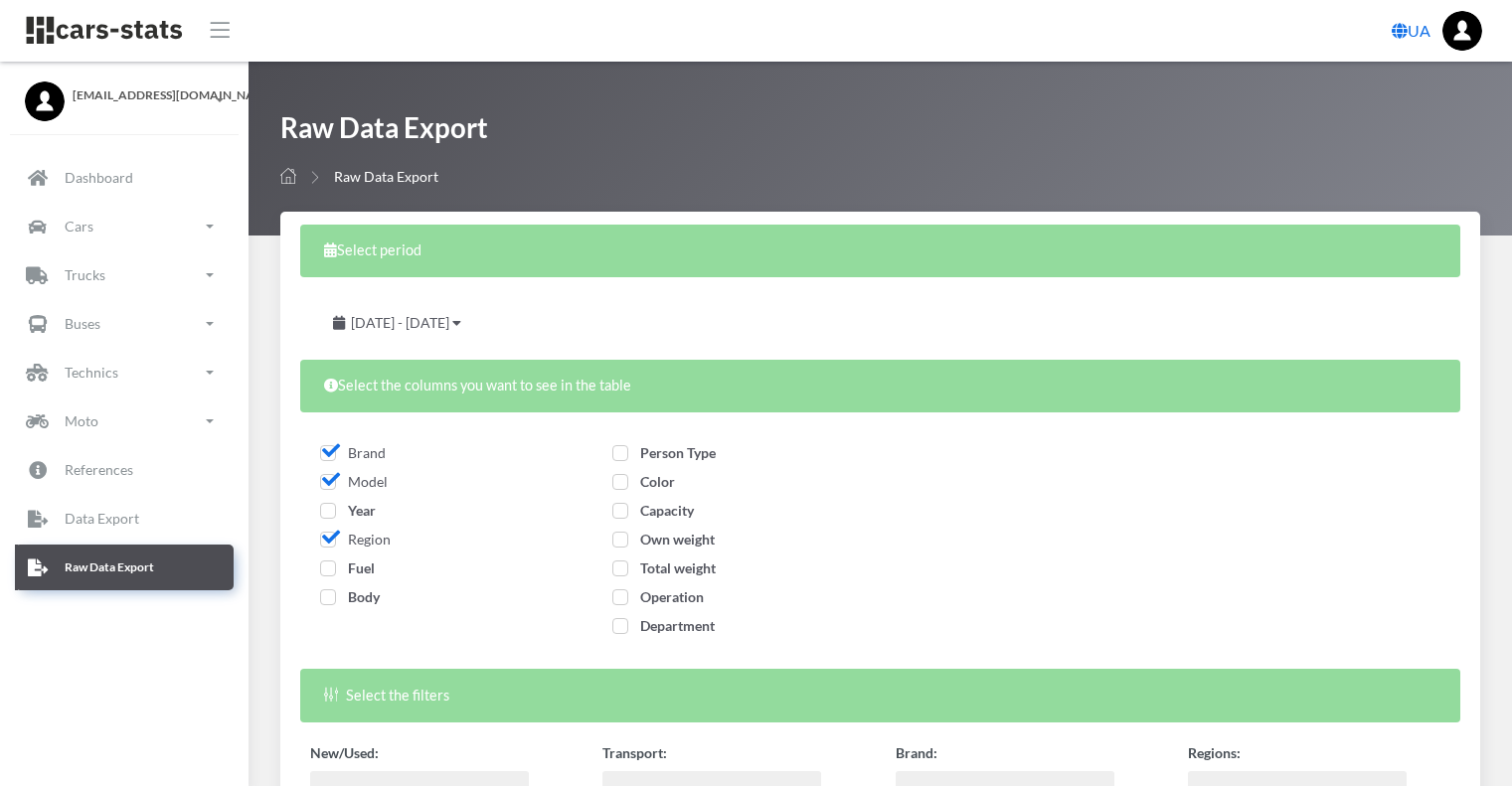 select 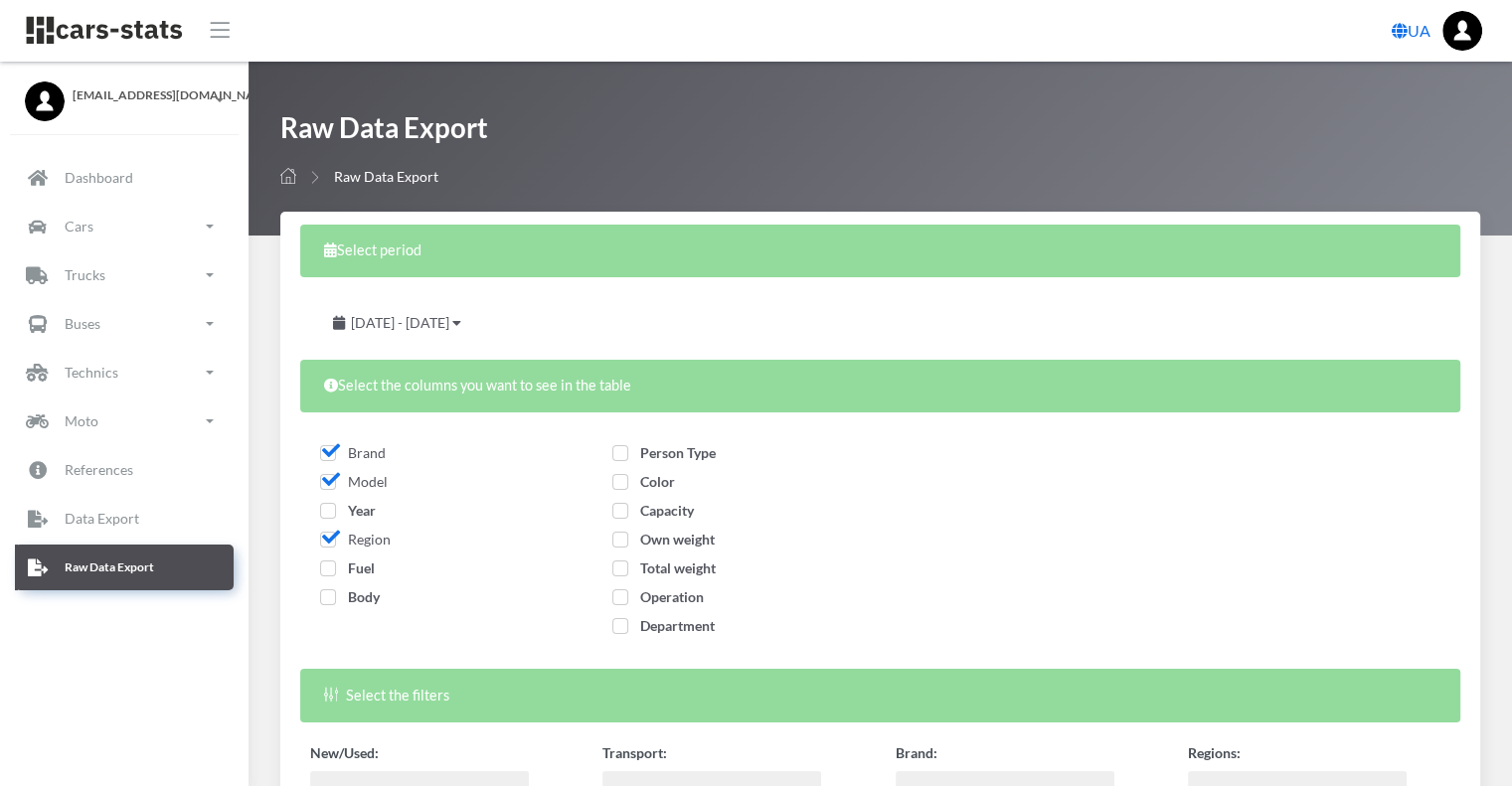 scroll, scrollTop: 15, scrollLeft: 15, axis: both 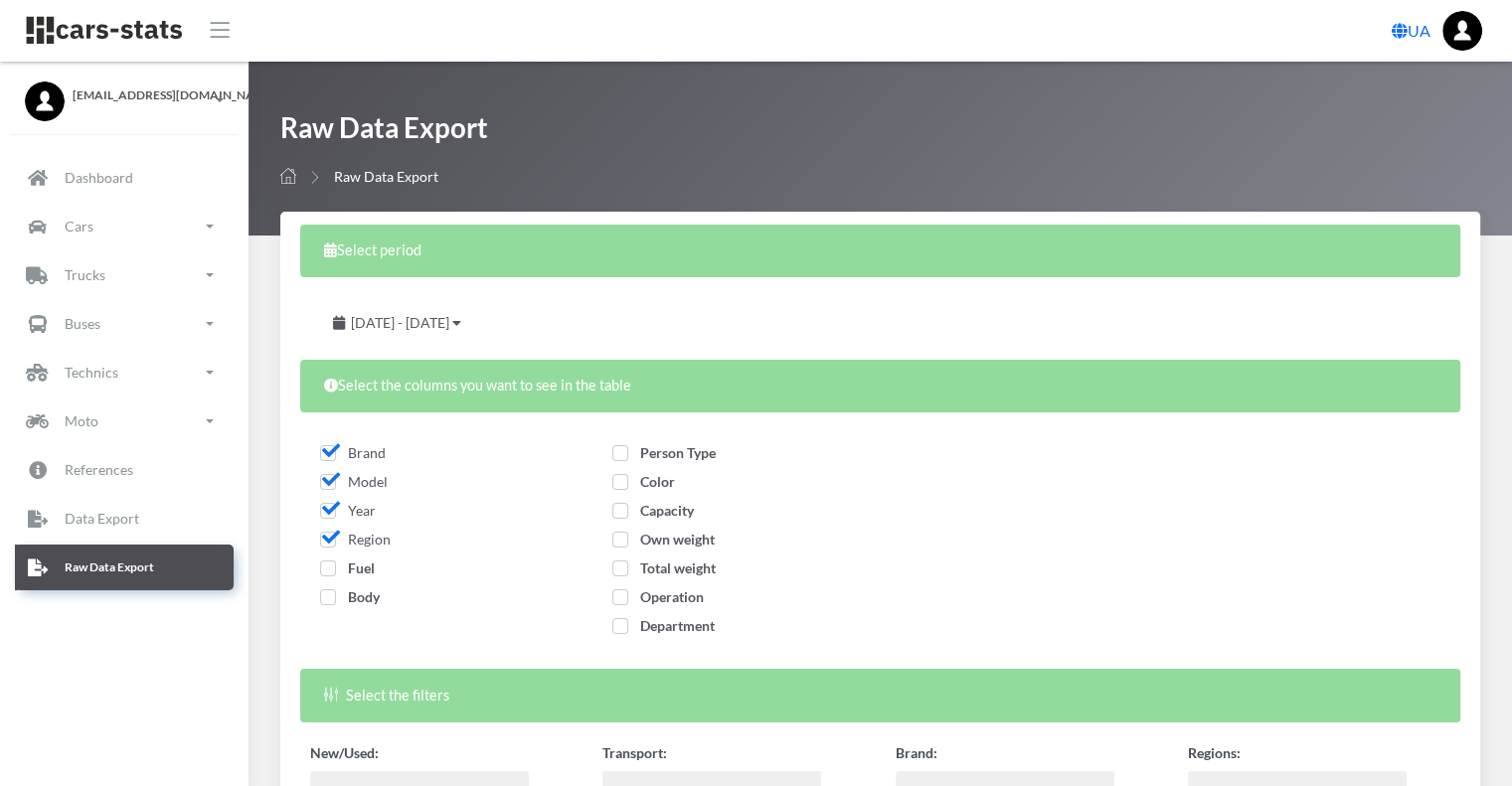 click on "Fuel" at bounding box center (347, 567) 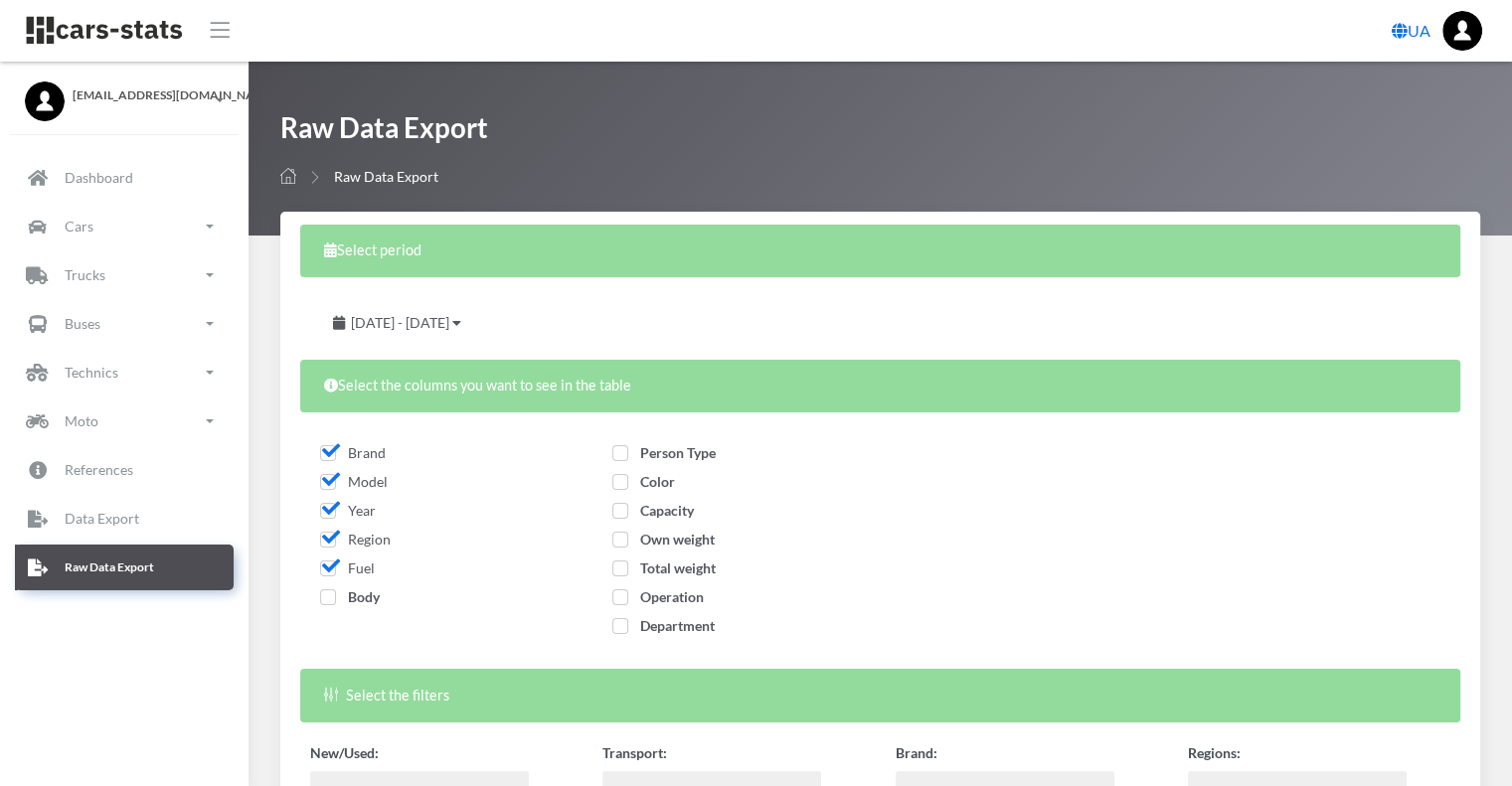 click on "Body" at bounding box center [350, 596] 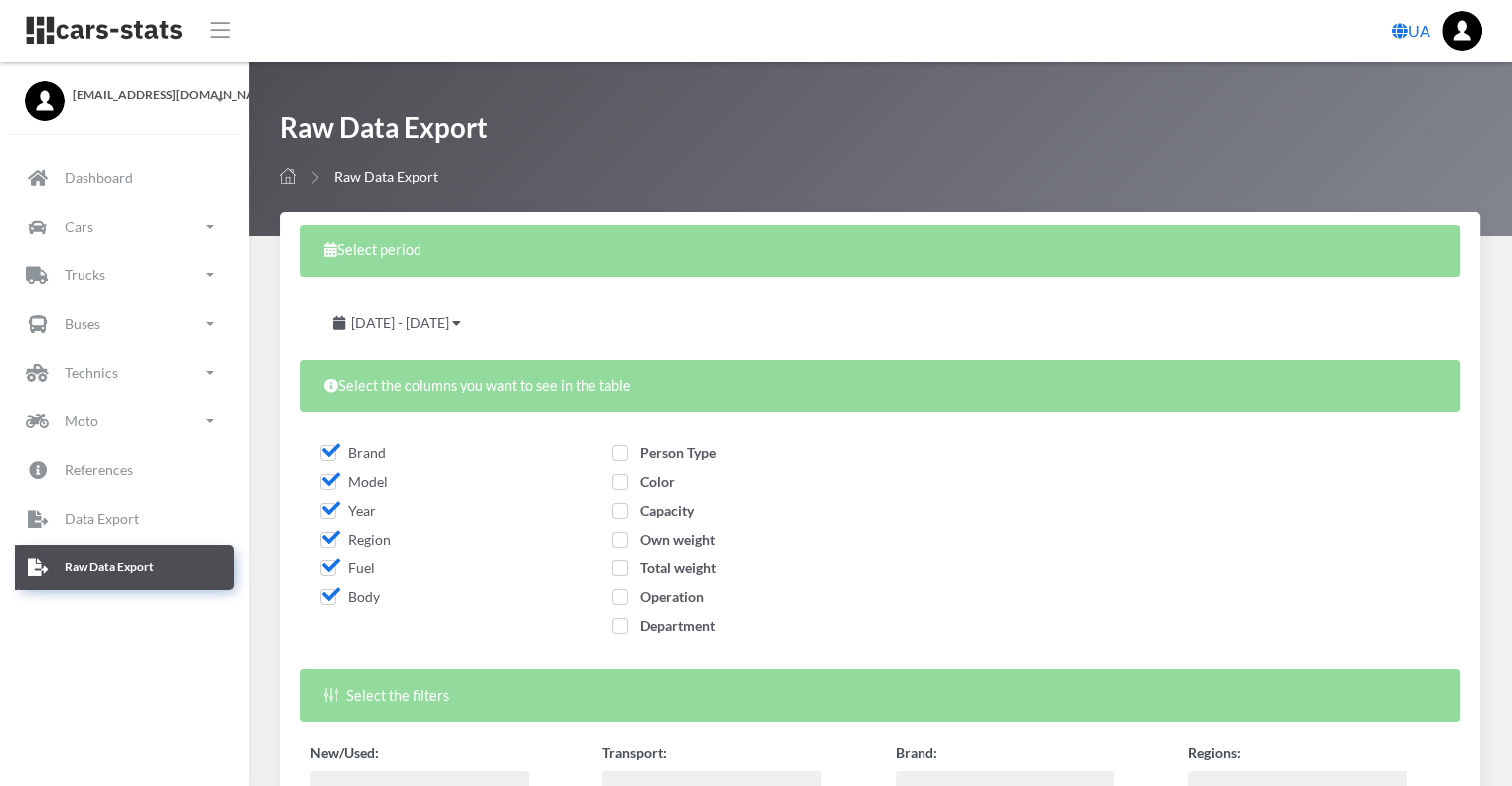click on "Person Type" at bounding box center [664, 452] 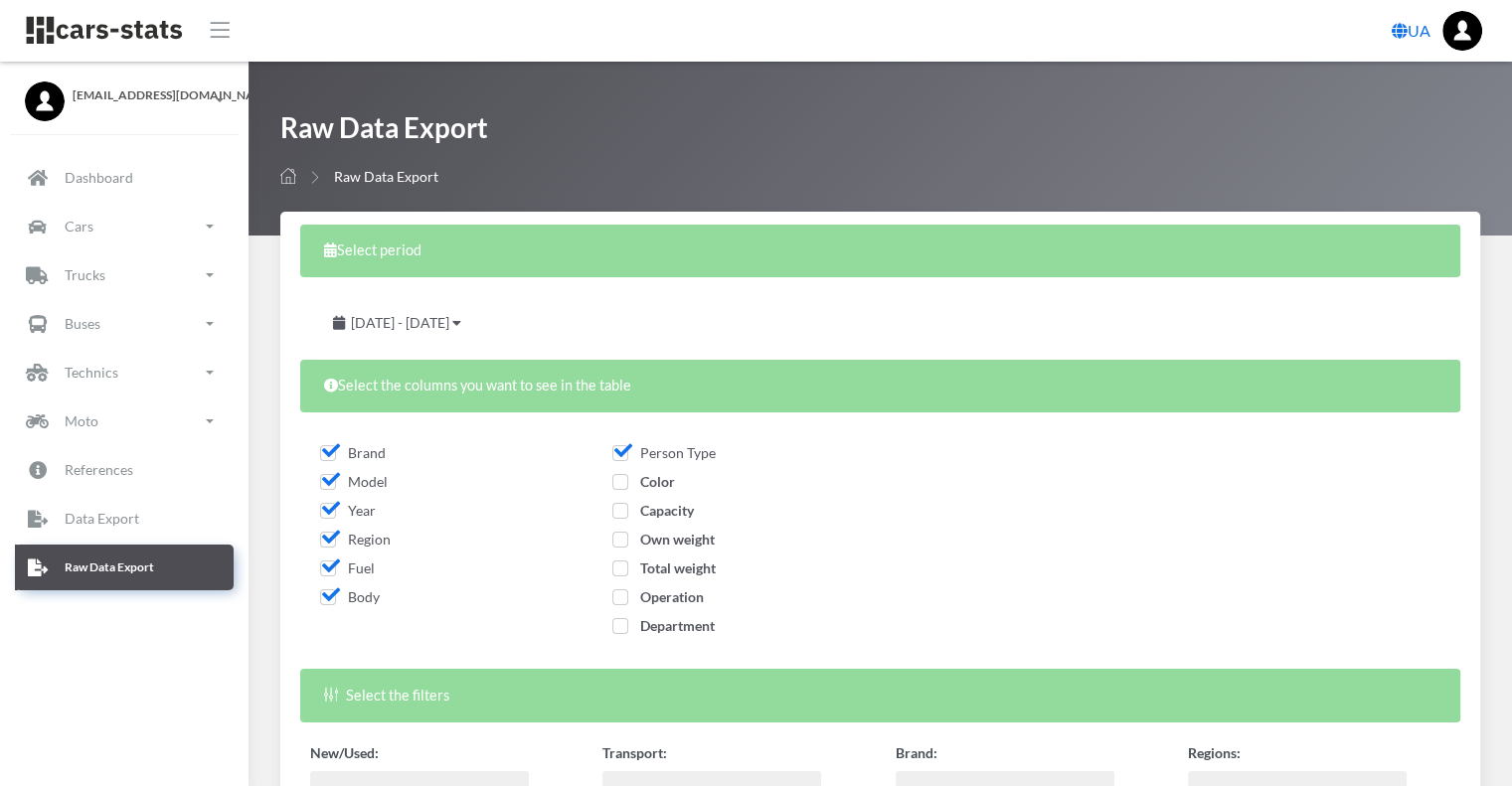 drag, startPoint x: 627, startPoint y: 494, endPoint x: 621, endPoint y: 478, distance: 17.088007 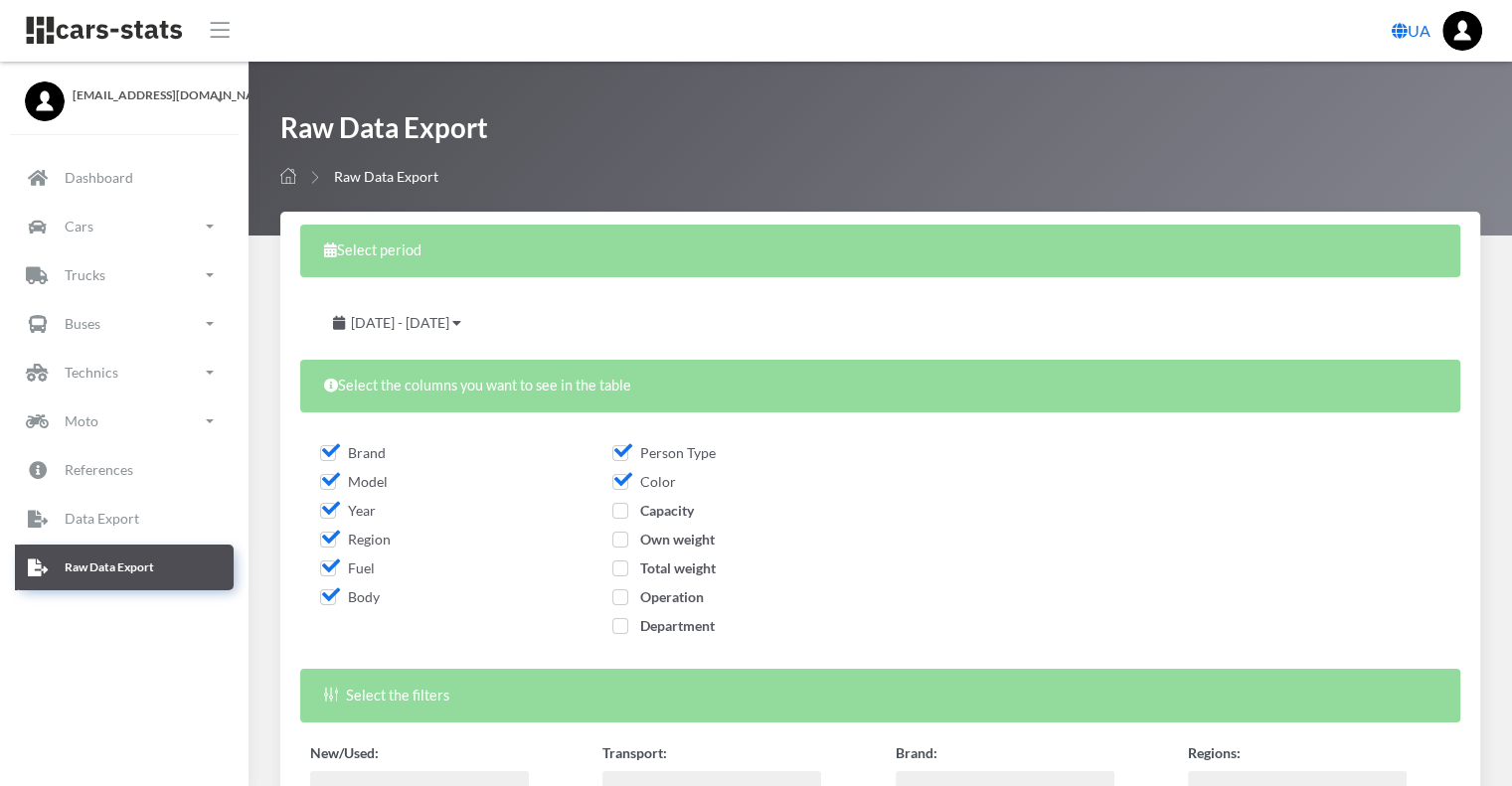 click on "Capacity" at bounding box center (653, 510) 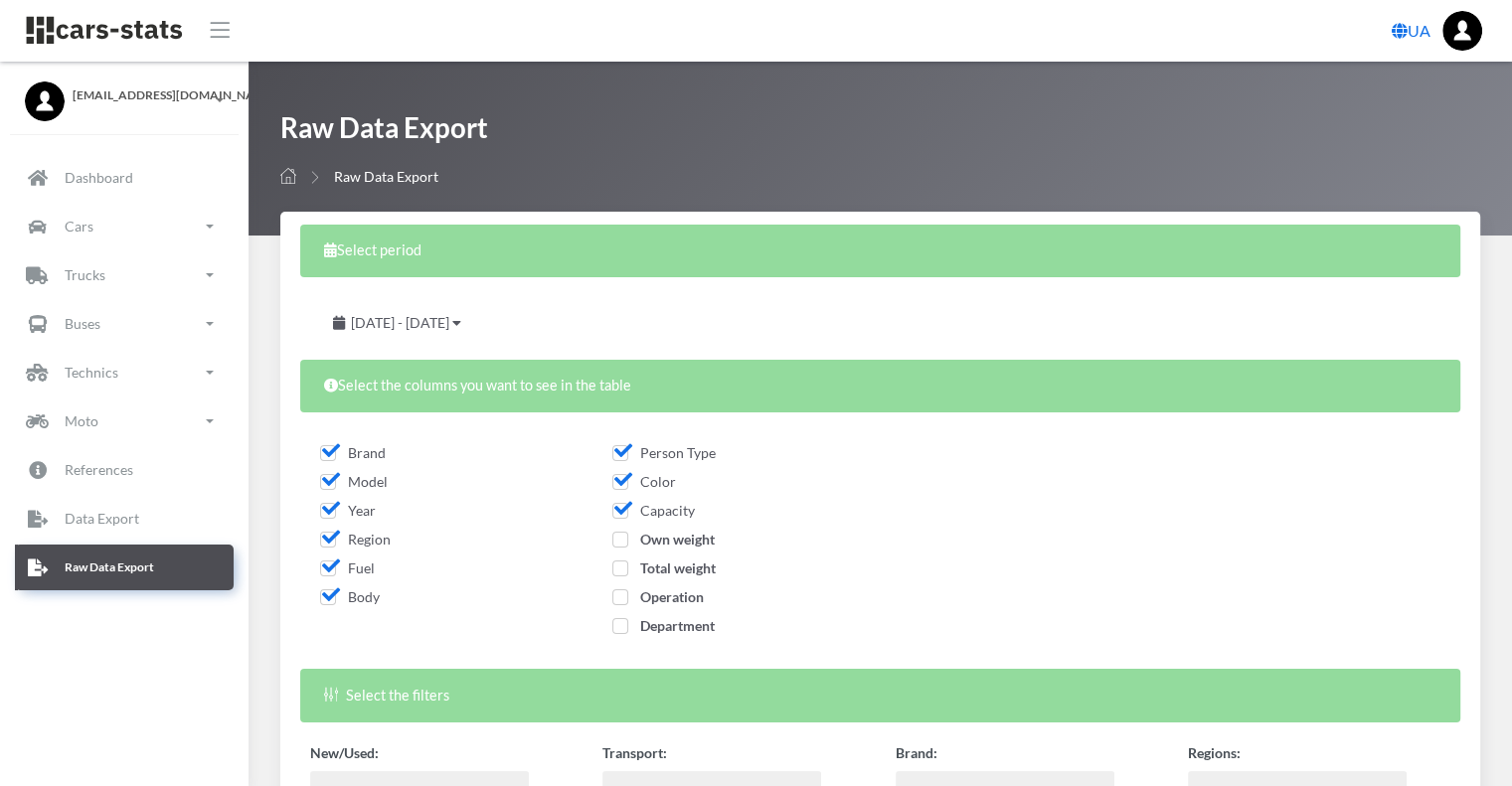 click on "Own weight" at bounding box center [734, 543] 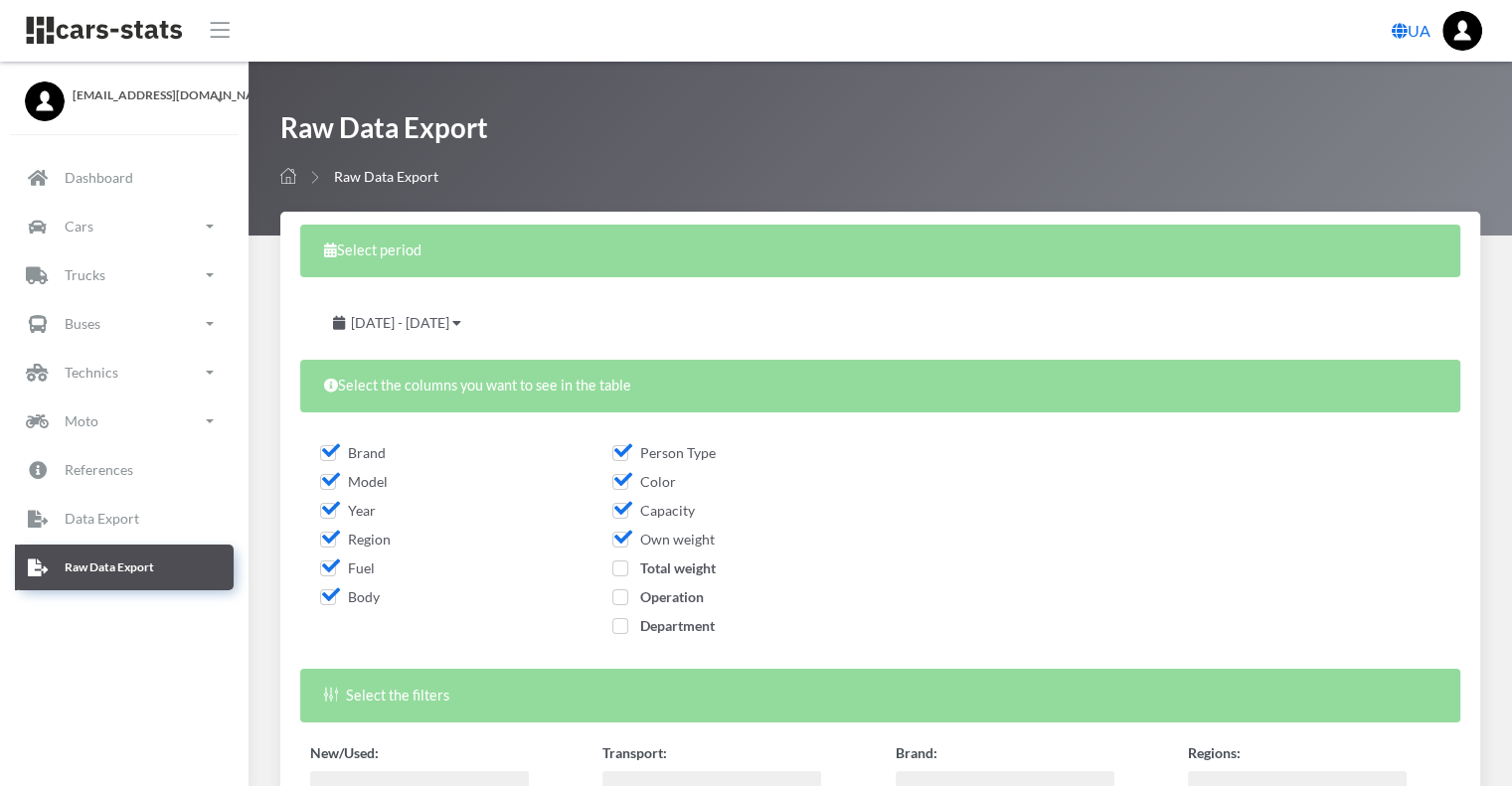 click on "Total weight" at bounding box center (664, 567) 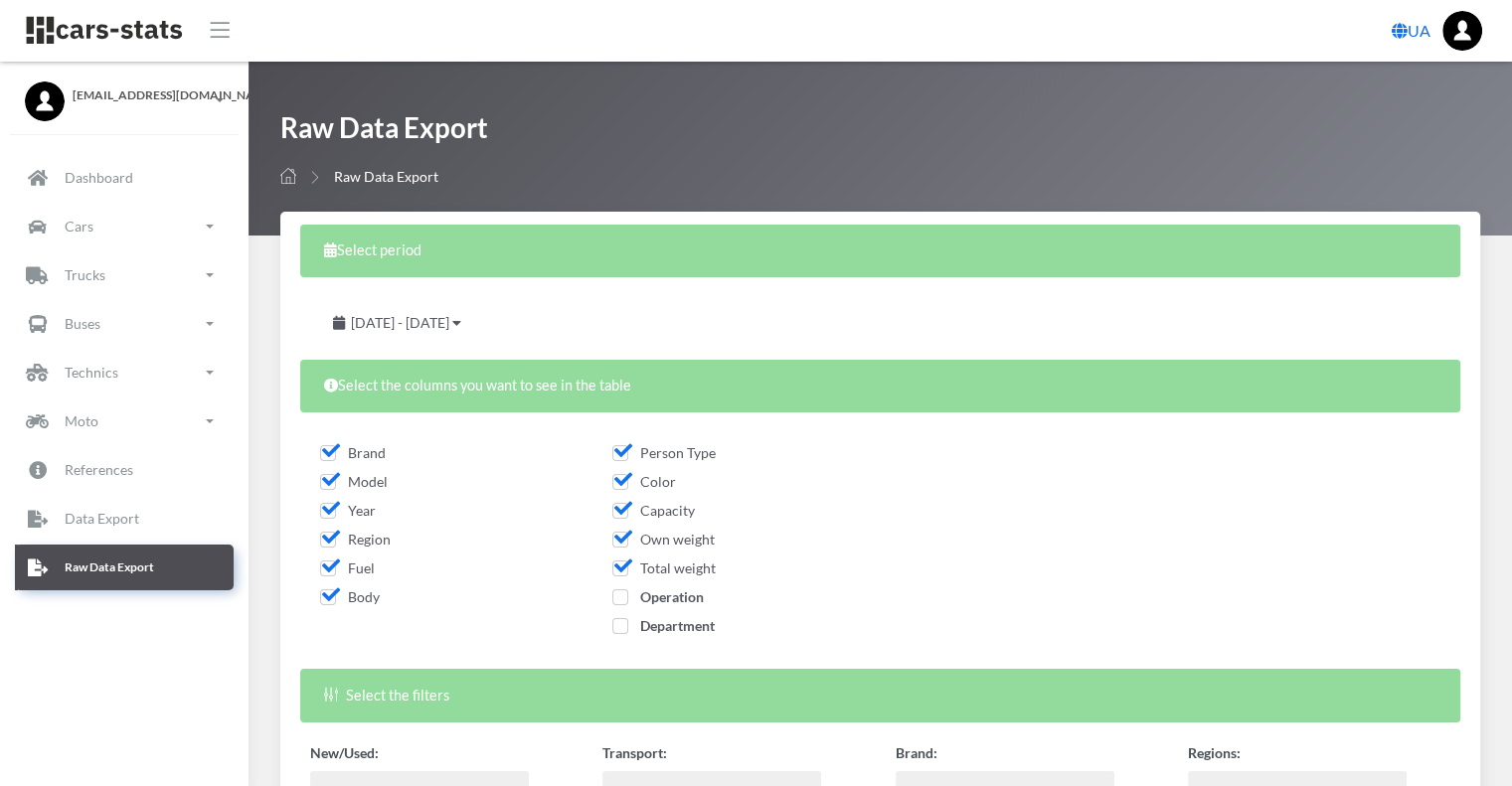 click on "Operation" at bounding box center (658, 596) 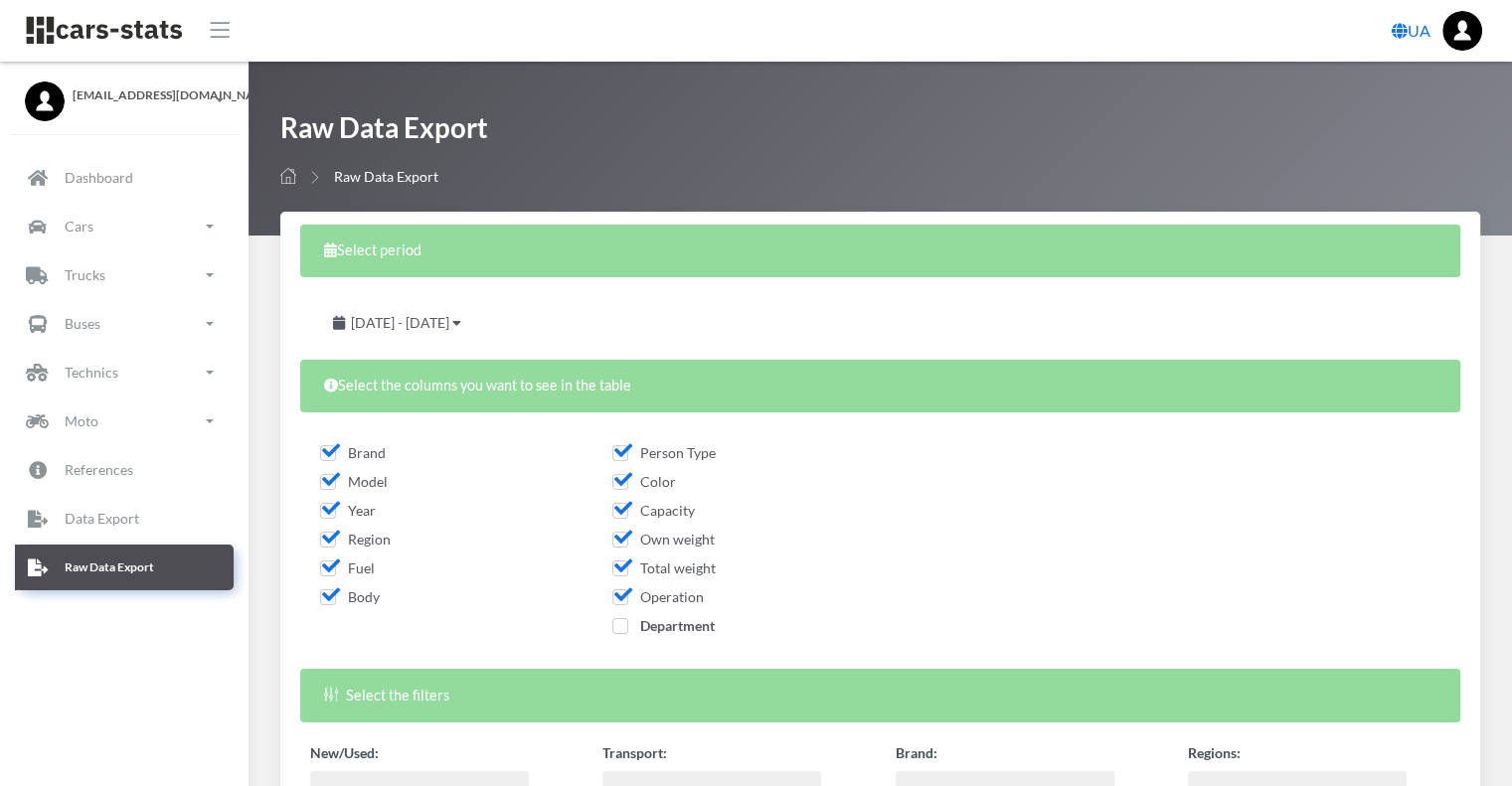 click on "Department" at bounding box center [663, 625] 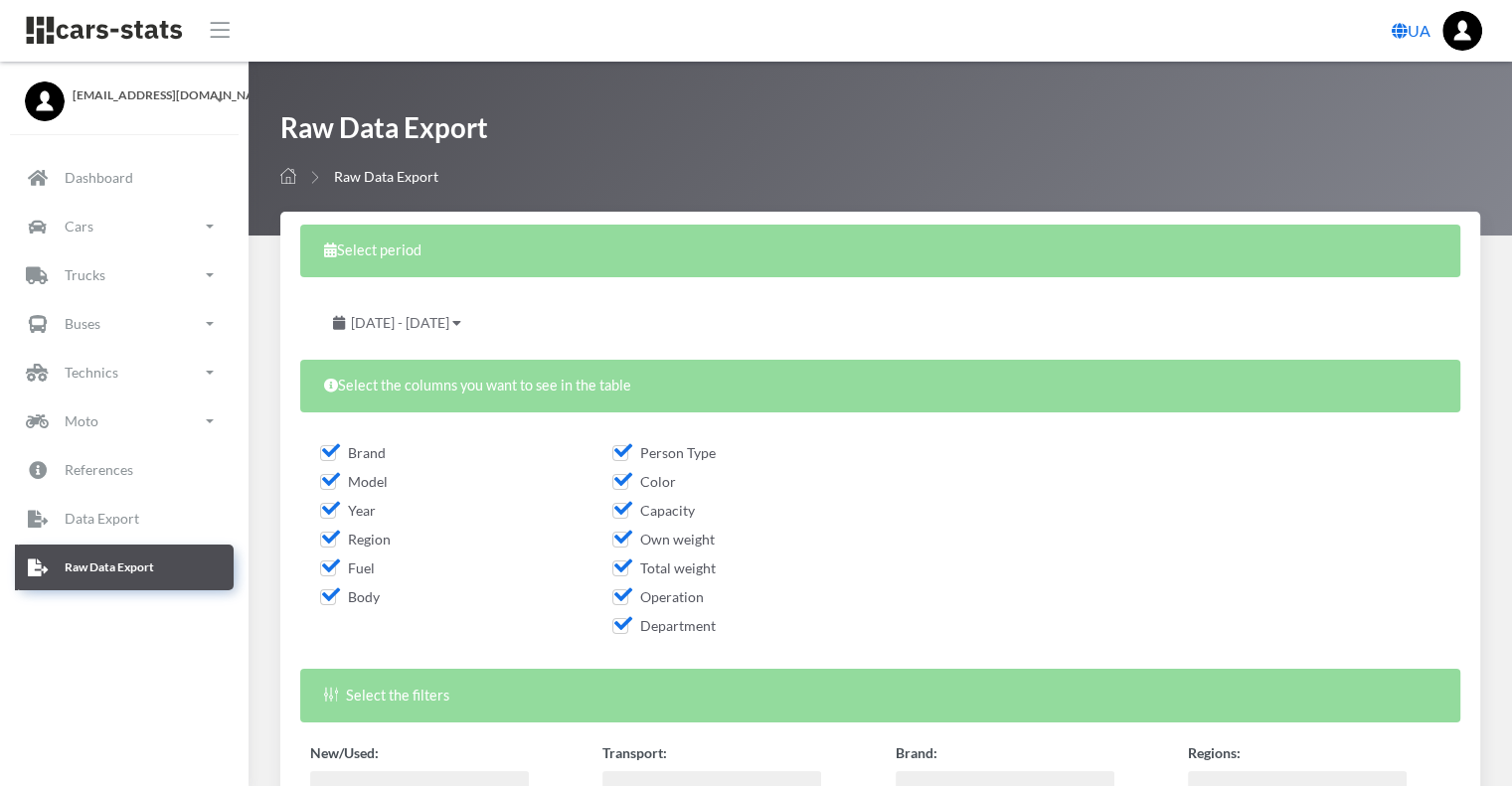 click on "May 20, 2025 - June 19, 2025" at bounding box center (400, 322) 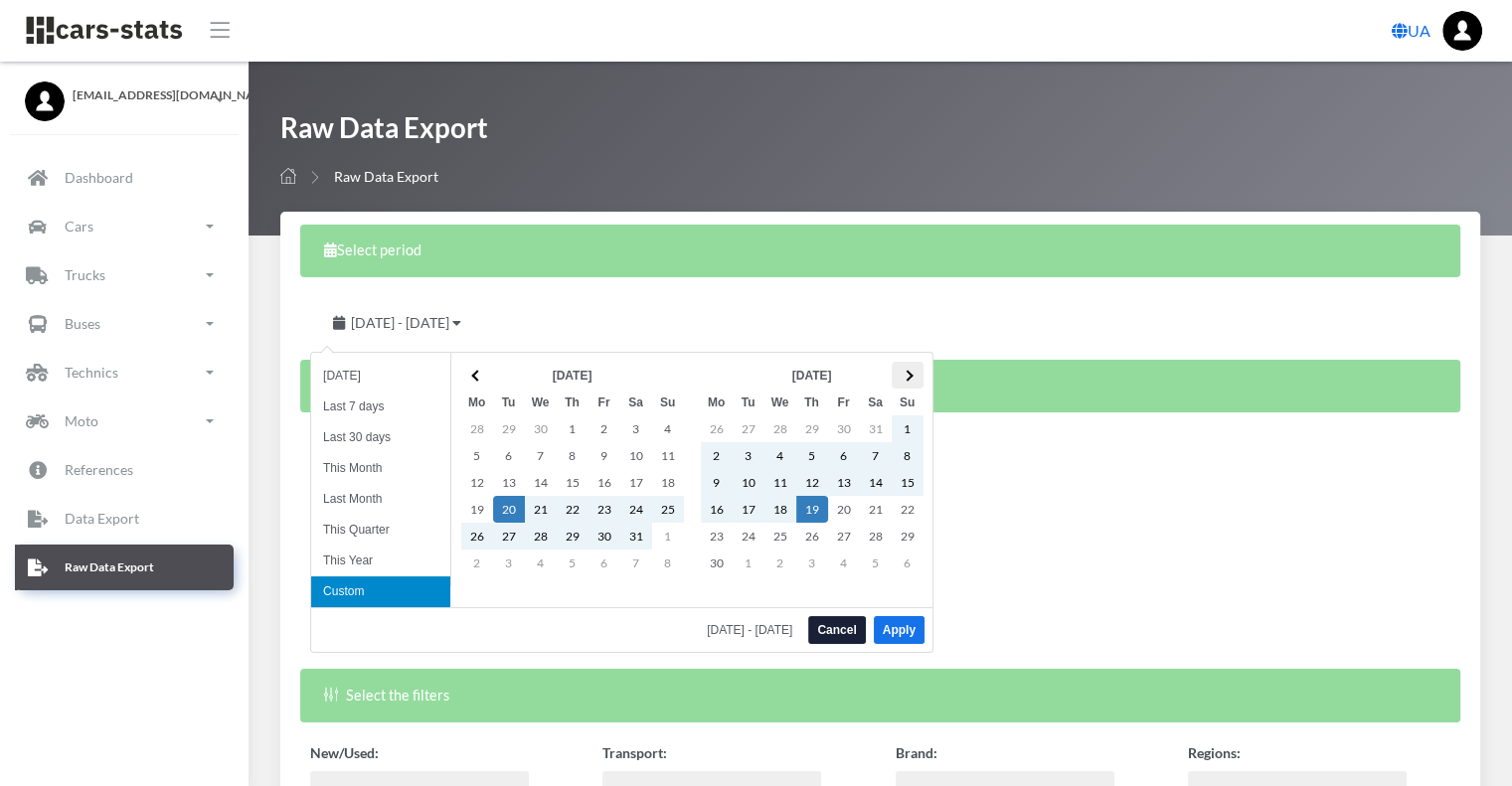 click at bounding box center (907, 375) 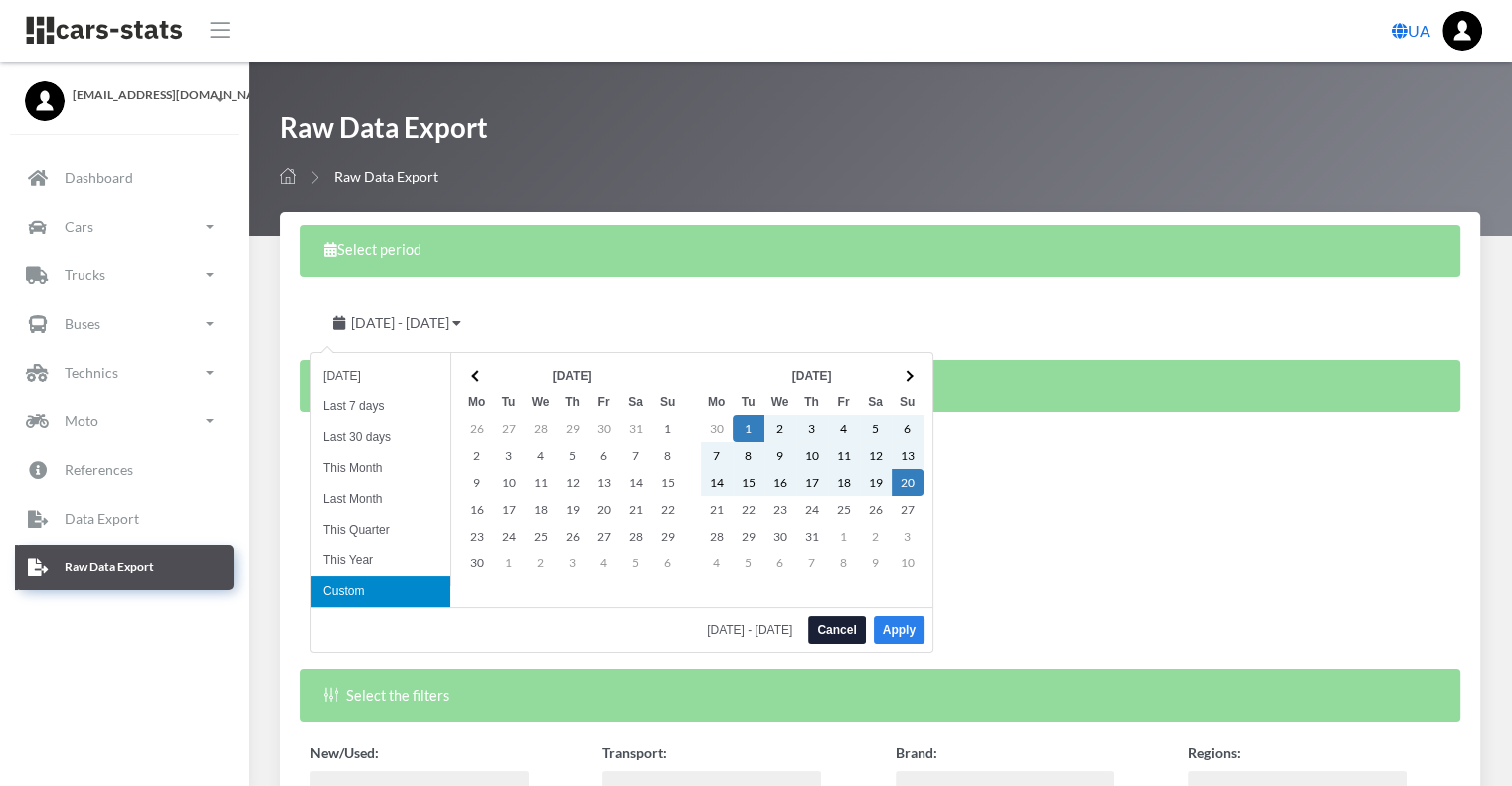 click on "Apply" at bounding box center (899, 630) 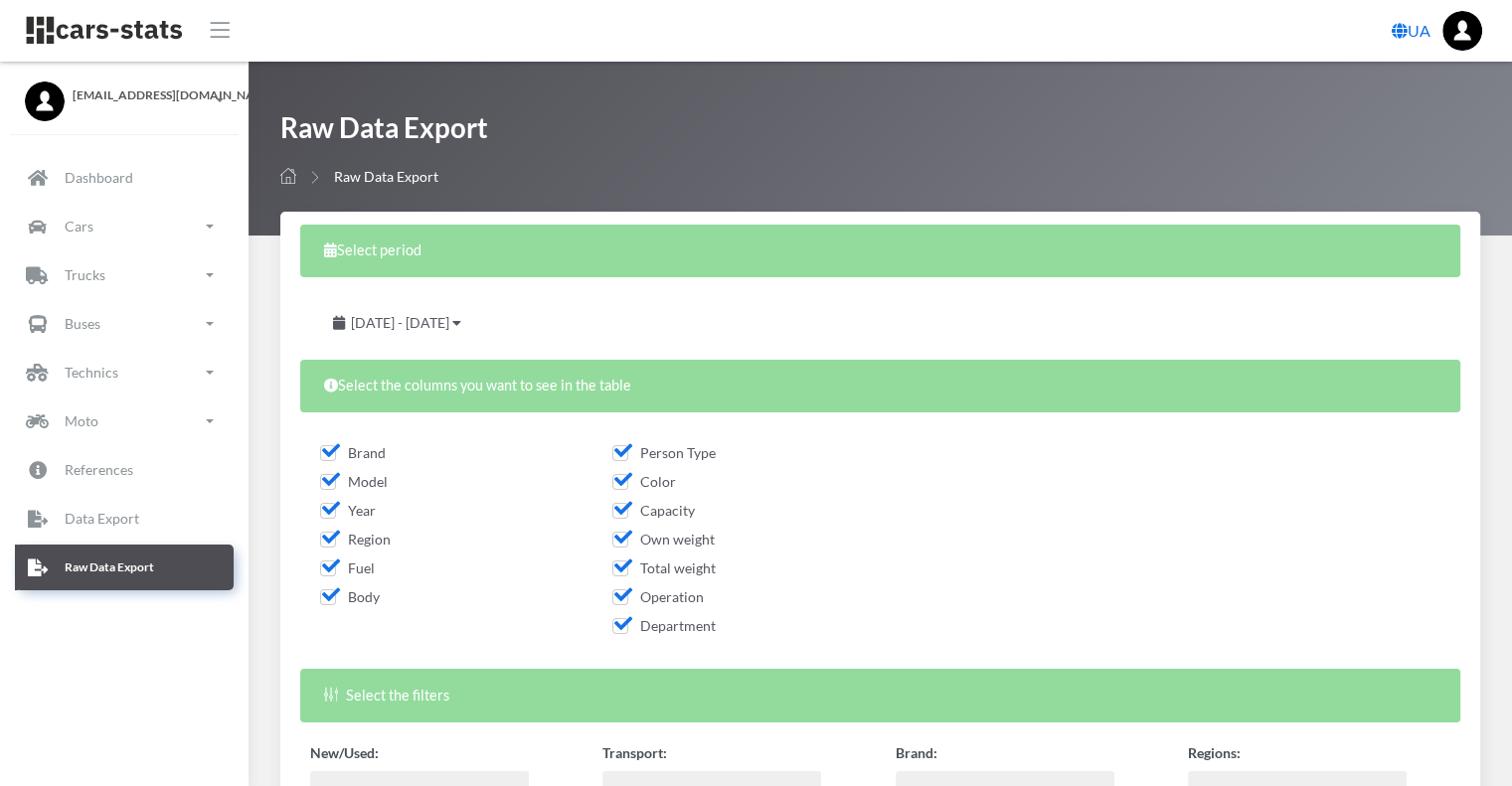 scroll, scrollTop: 277, scrollLeft: 0, axis: vertical 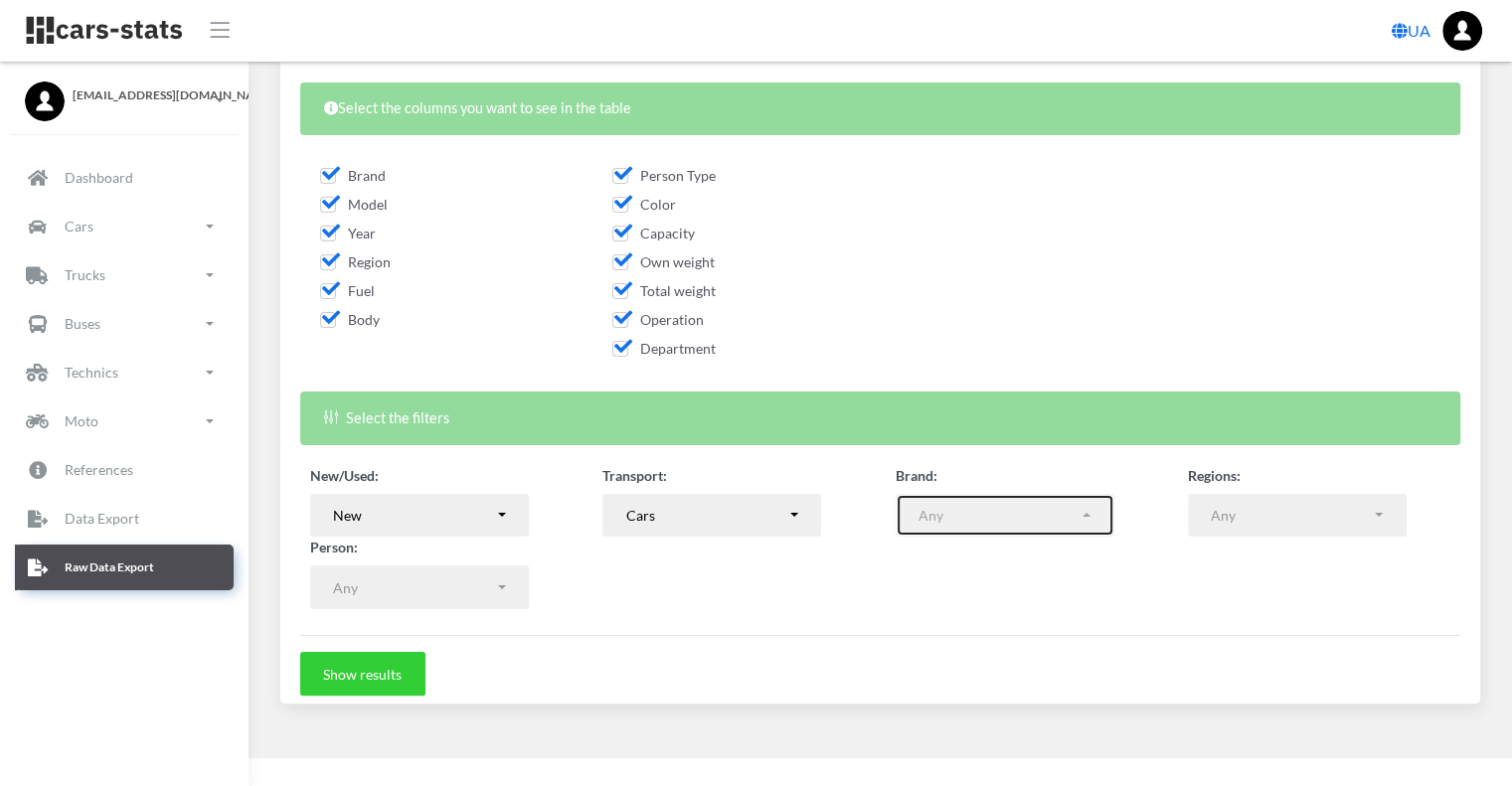 click on "Any" at bounding box center [999, 515] 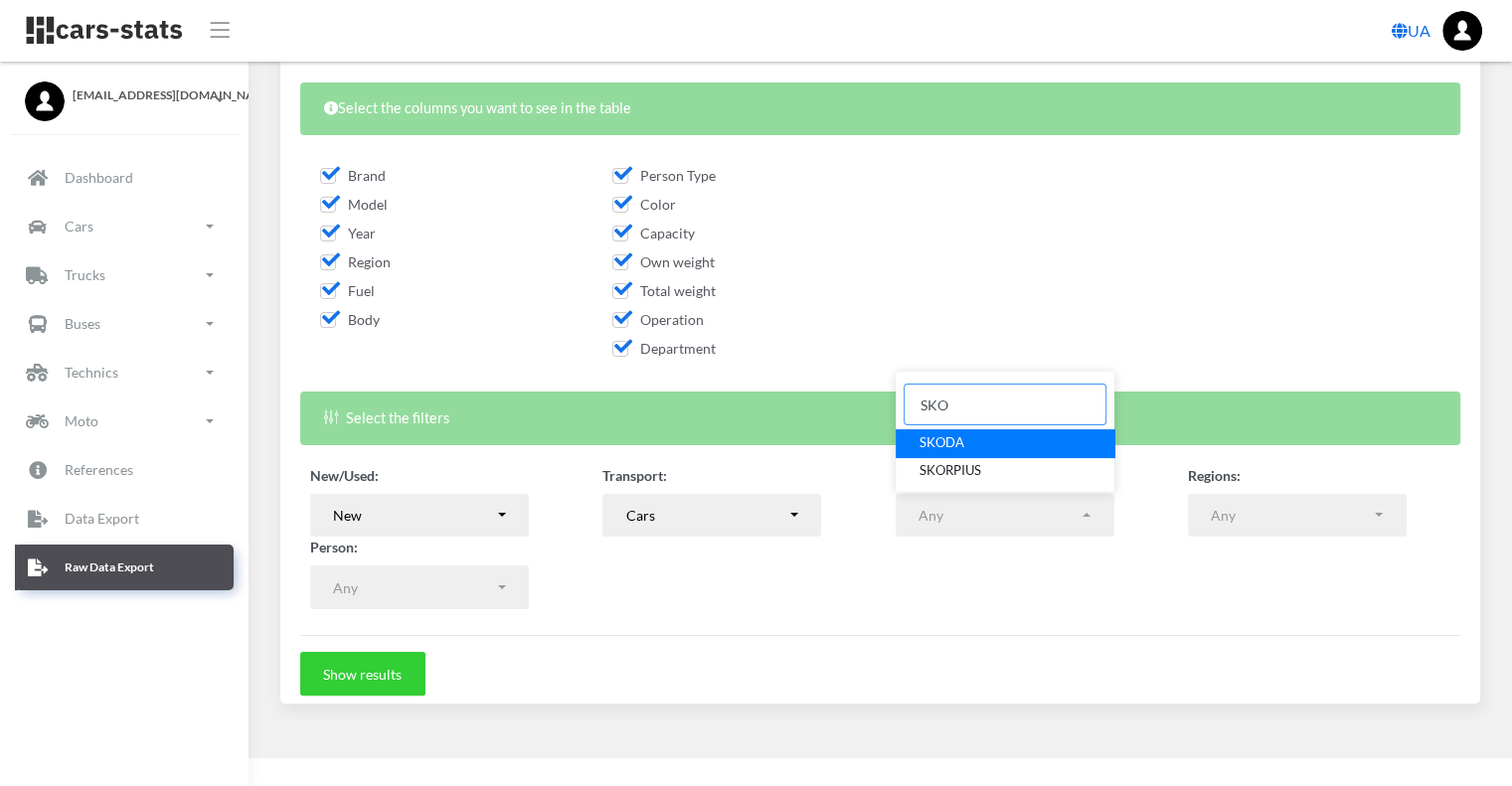 type on "SKO" 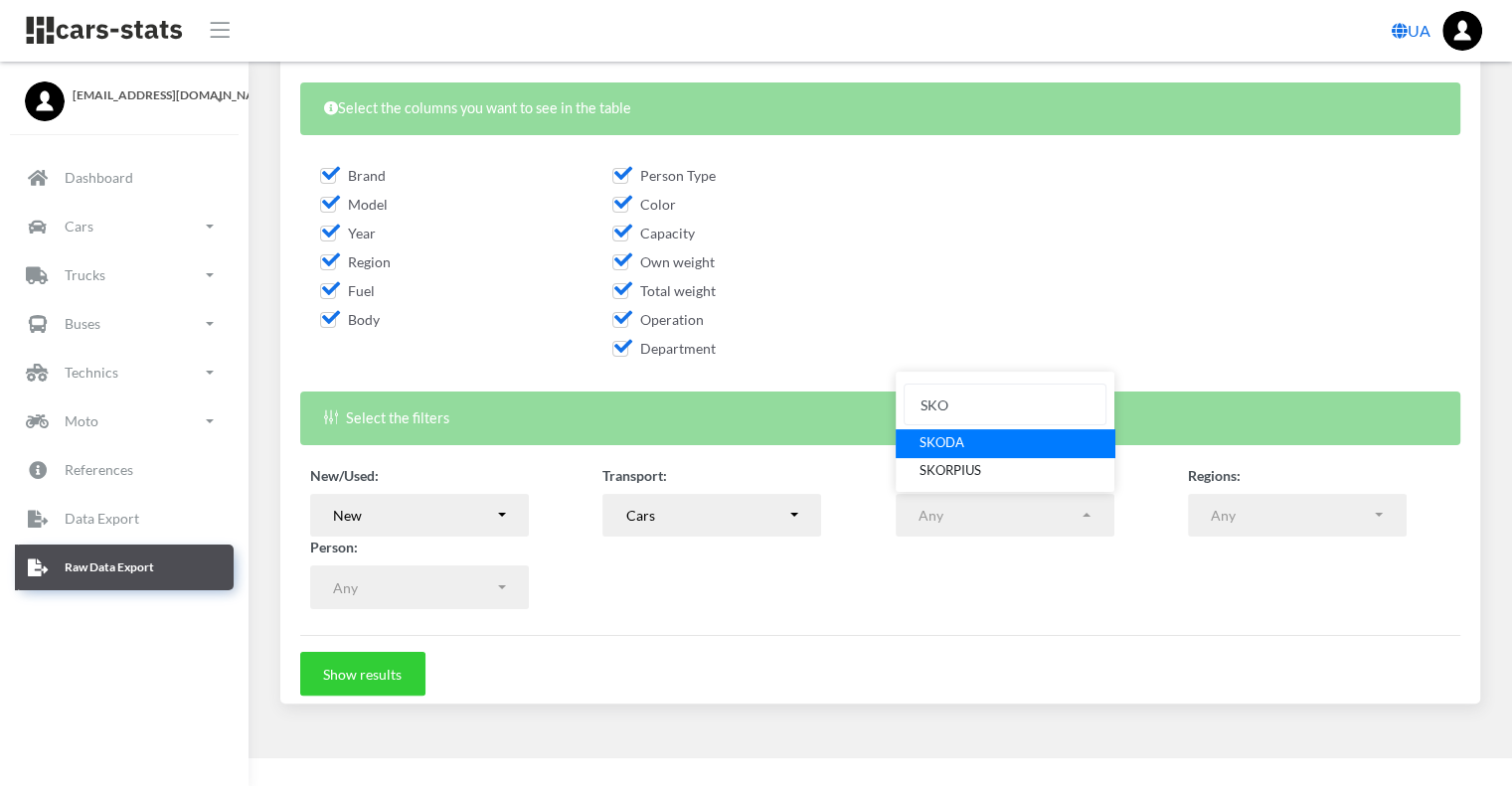 click on "SKODA" at bounding box center (1005, 443) 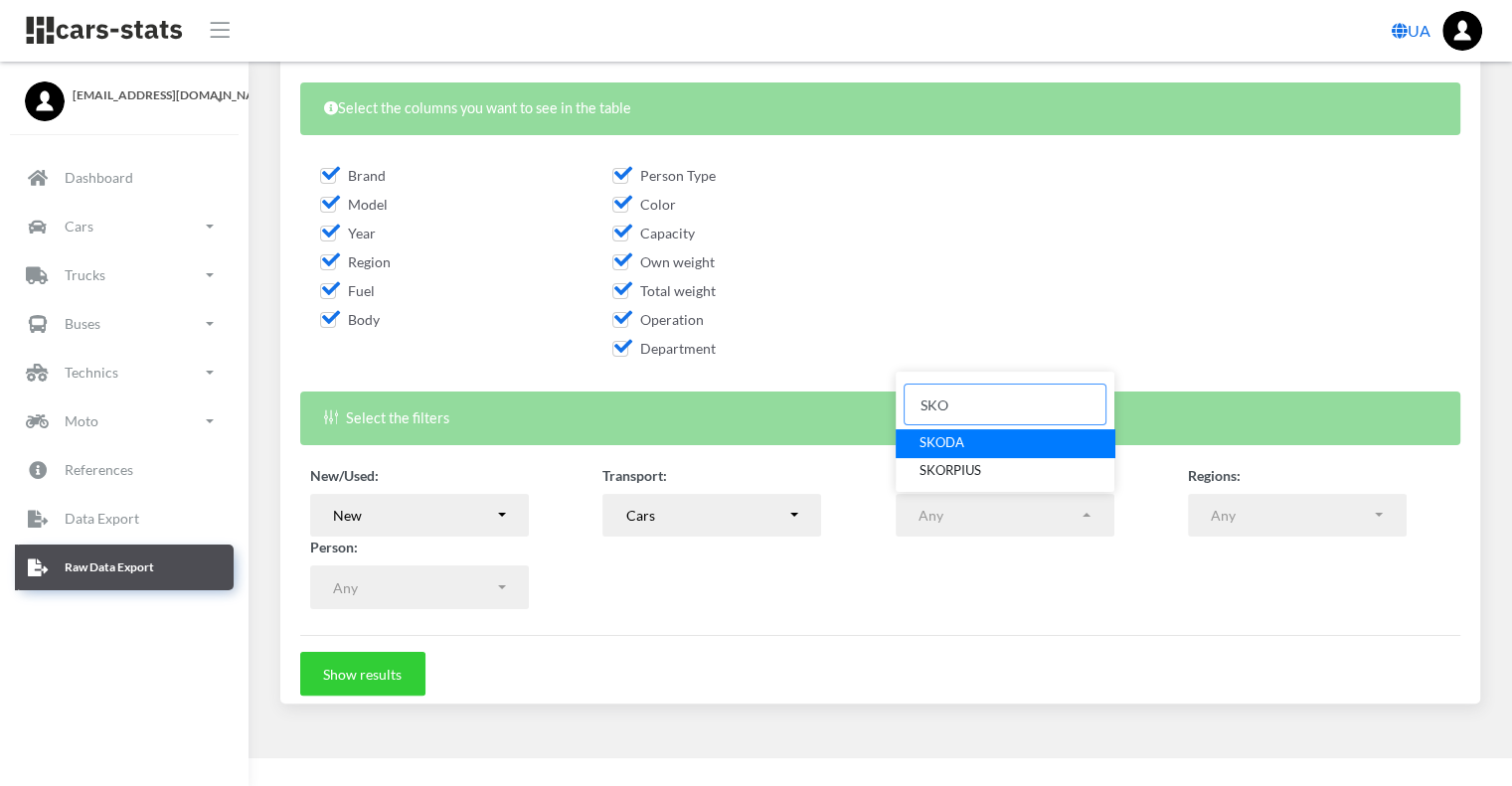 select on "SKODA" 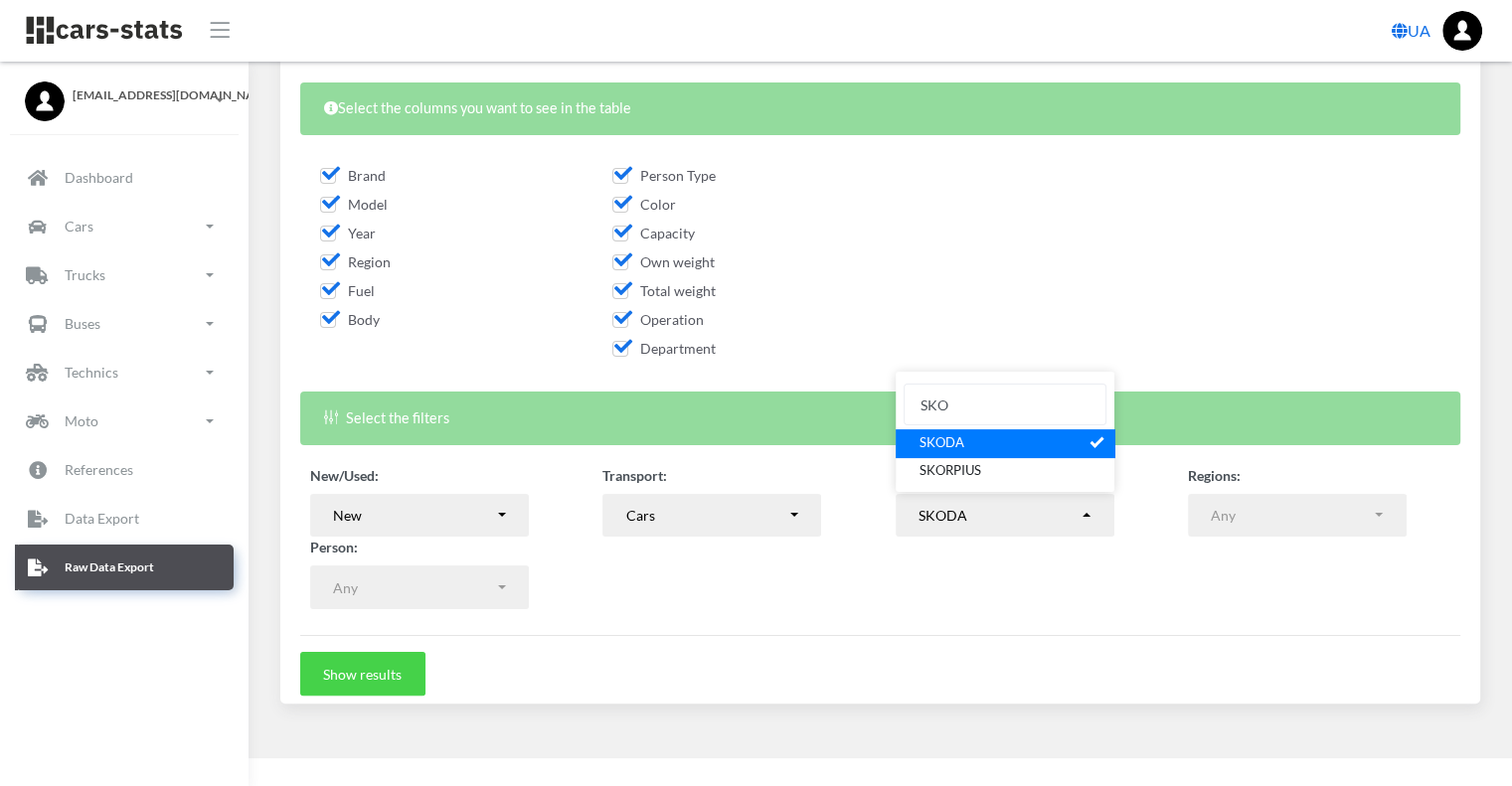 click on "Show results" at bounding box center [363, 674] 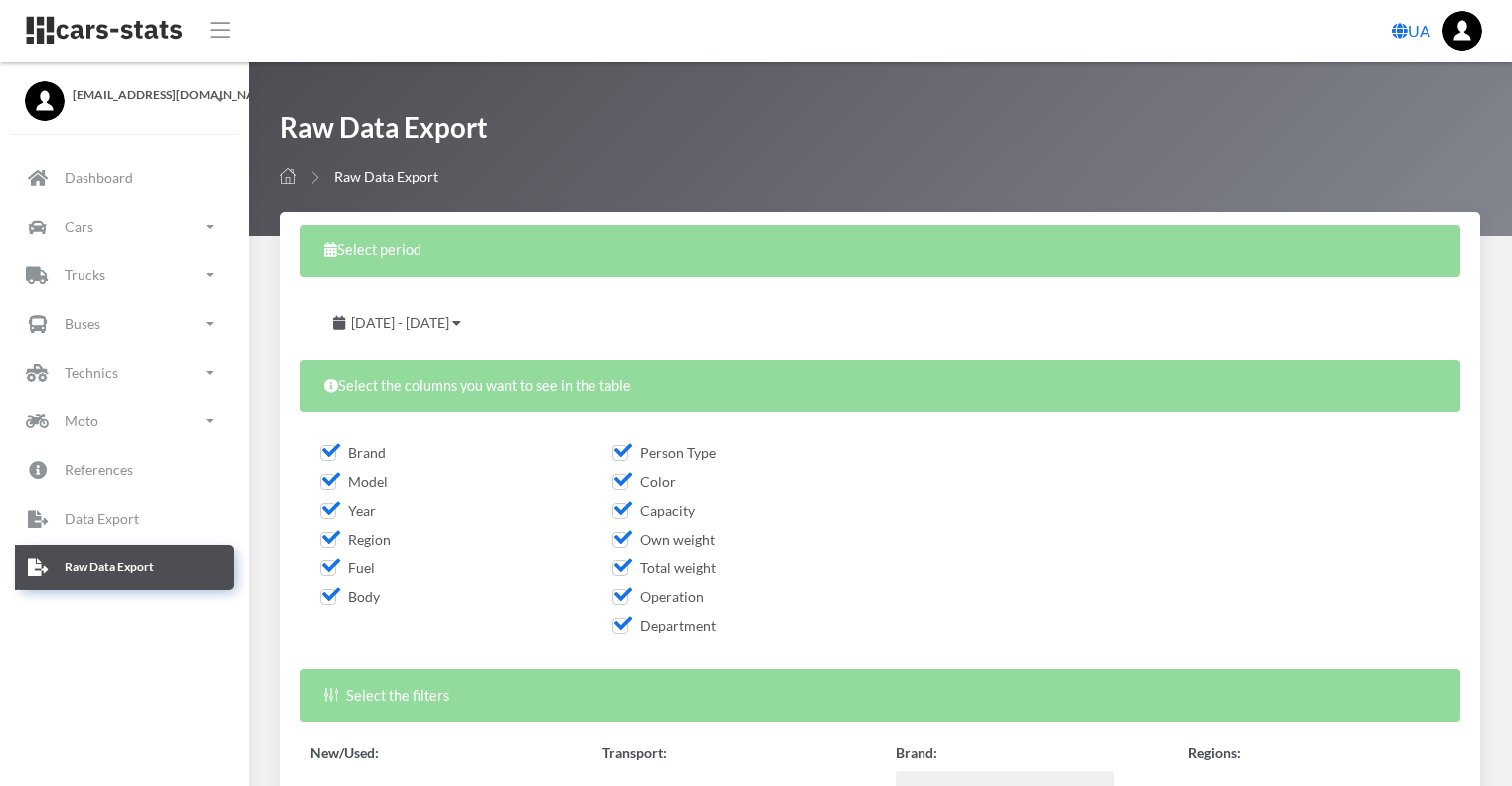 select on "SKODA" 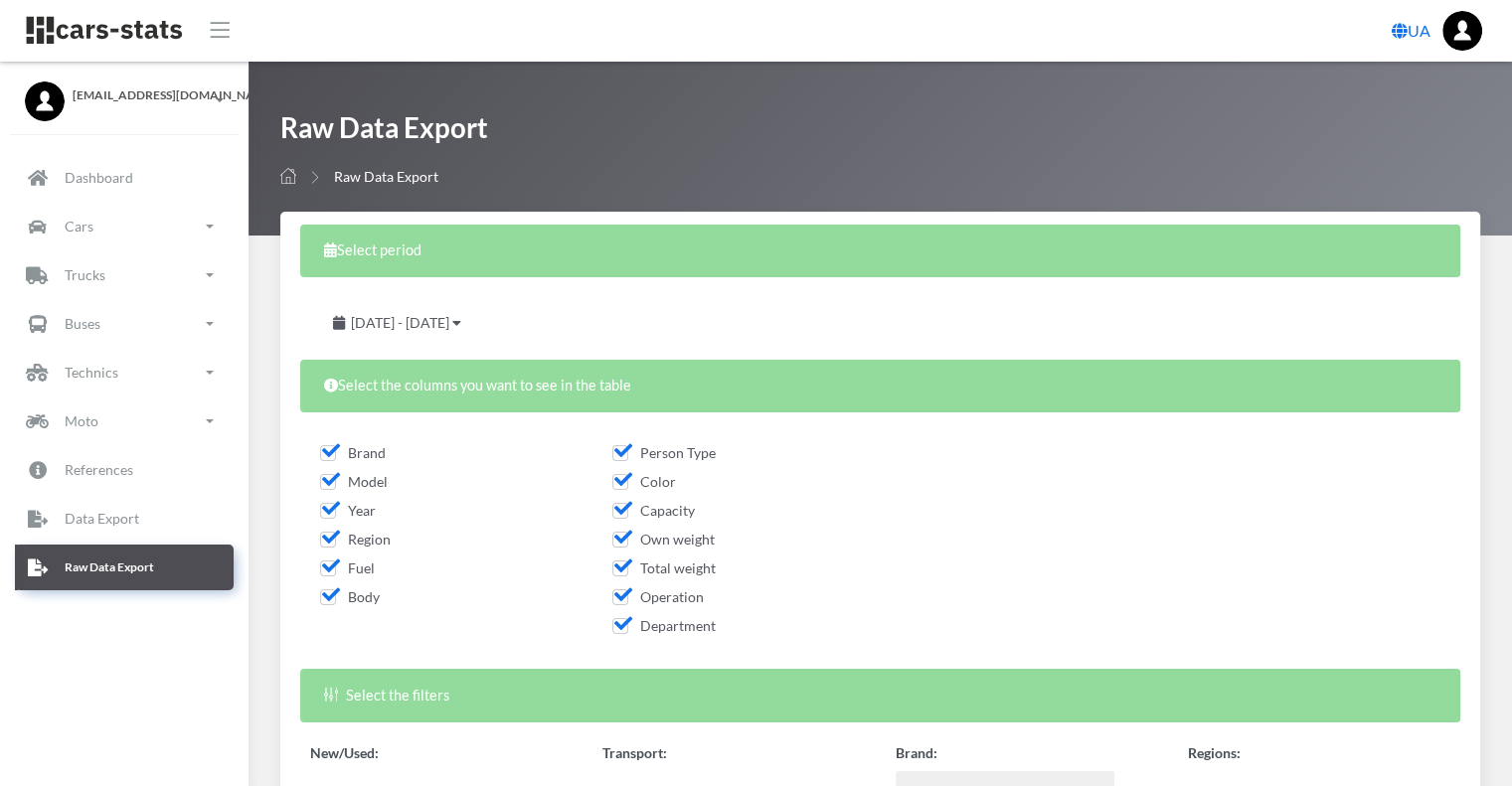 scroll, scrollTop: 4837, scrollLeft: 0, axis: vertical 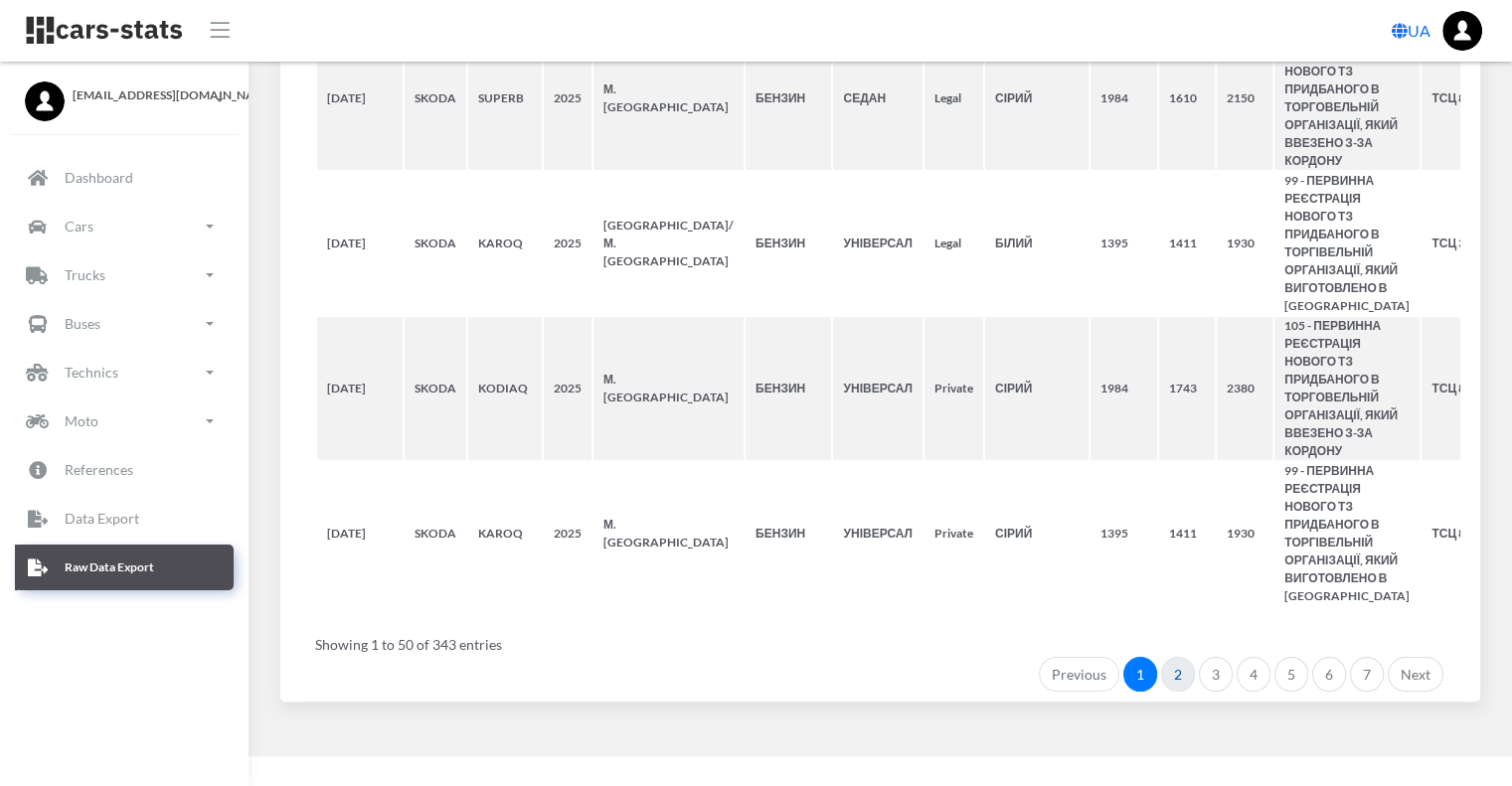 click on "2" at bounding box center [1178, 675] 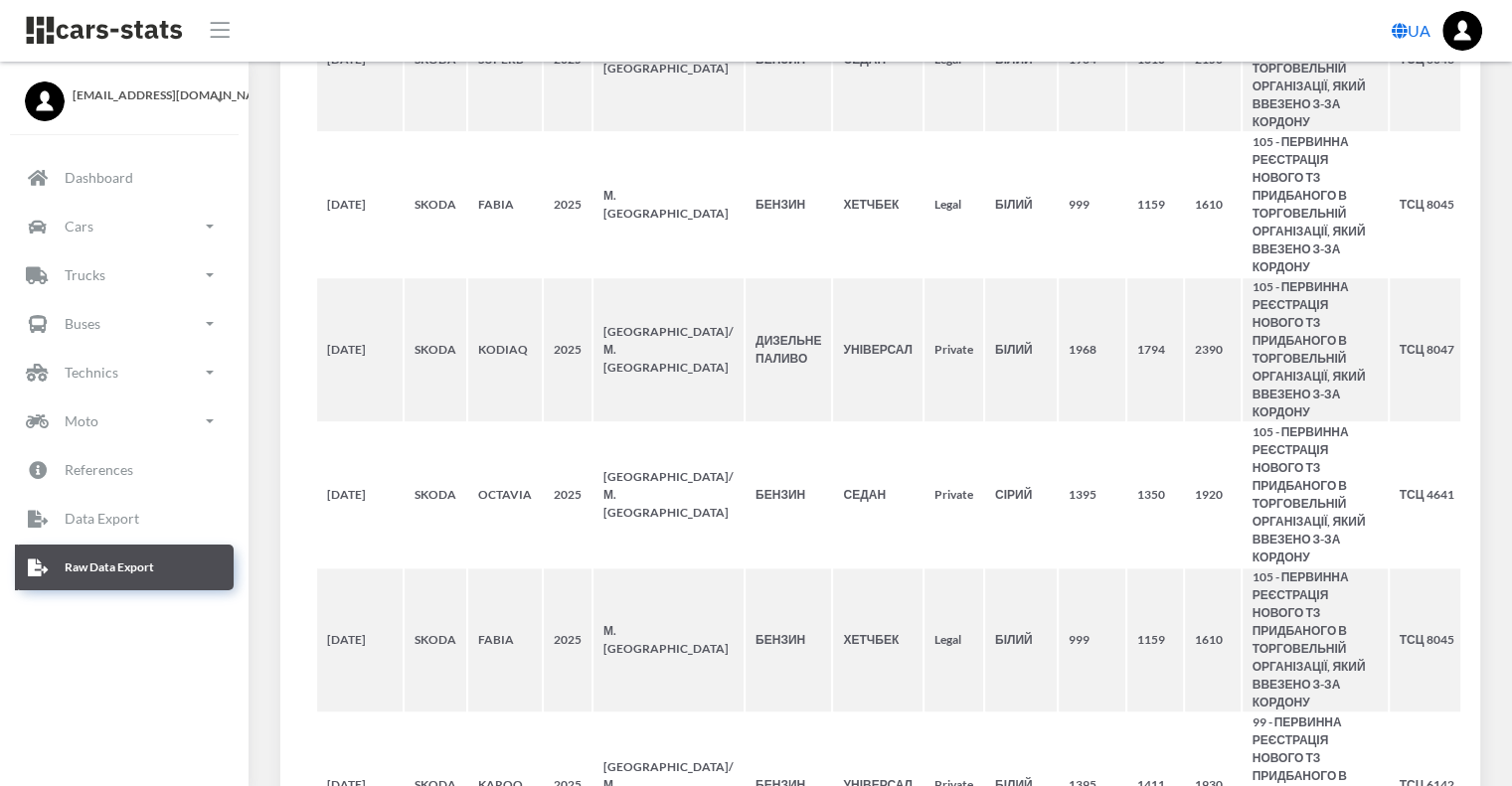 scroll, scrollTop: 0, scrollLeft: 0, axis: both 